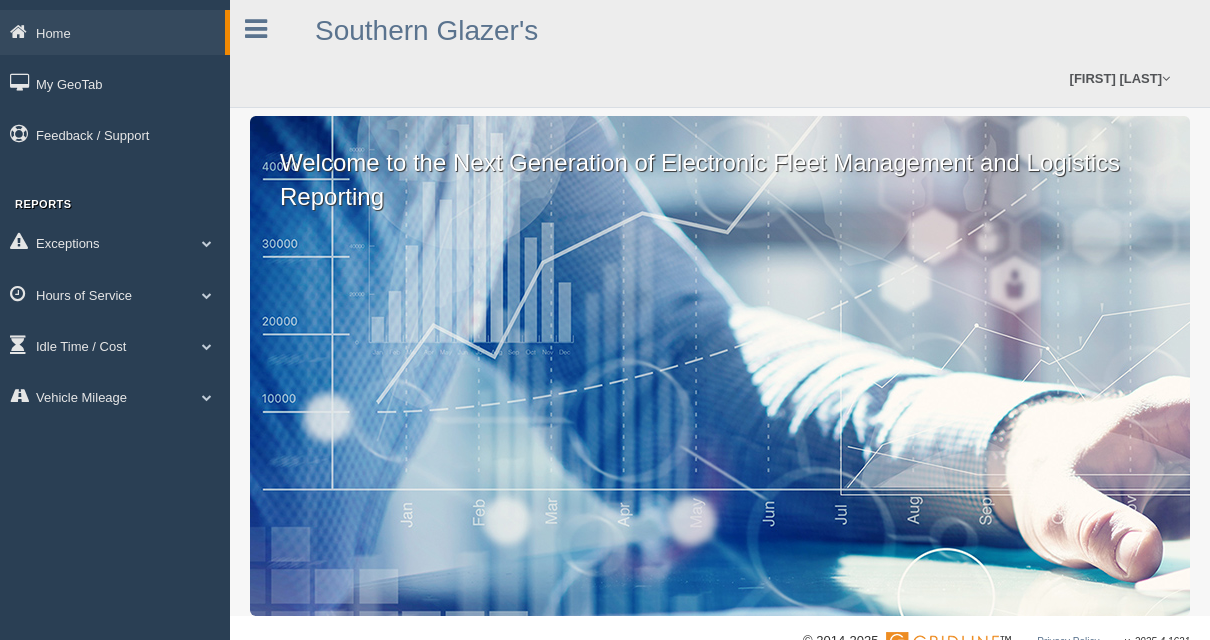 scroll, scrollTop: 0, scrollLeft: 0, axis: both 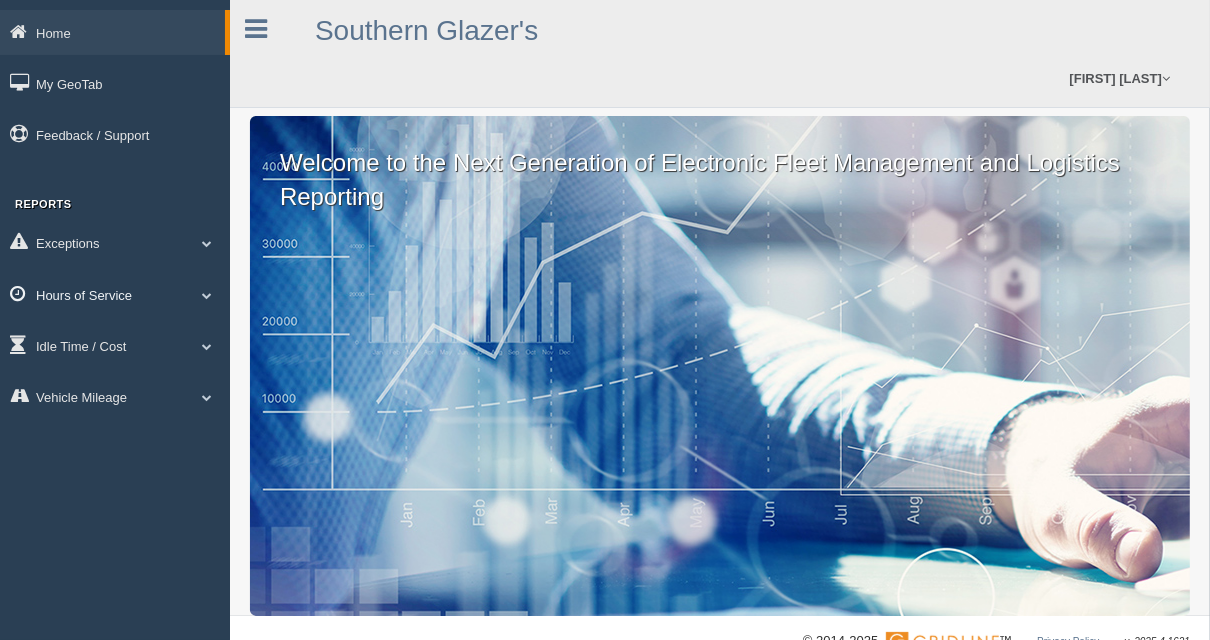 click on "Hours of Service" at bounding box center [112, 32] 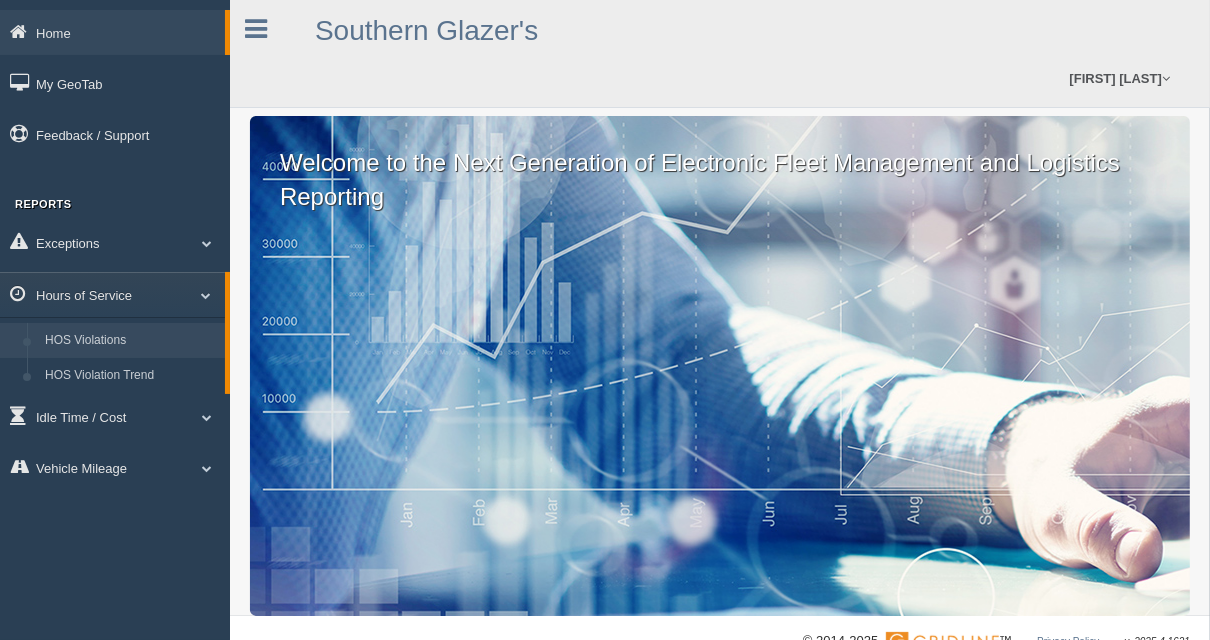 click on "HOS Violations" at bounding box center (130, 341) 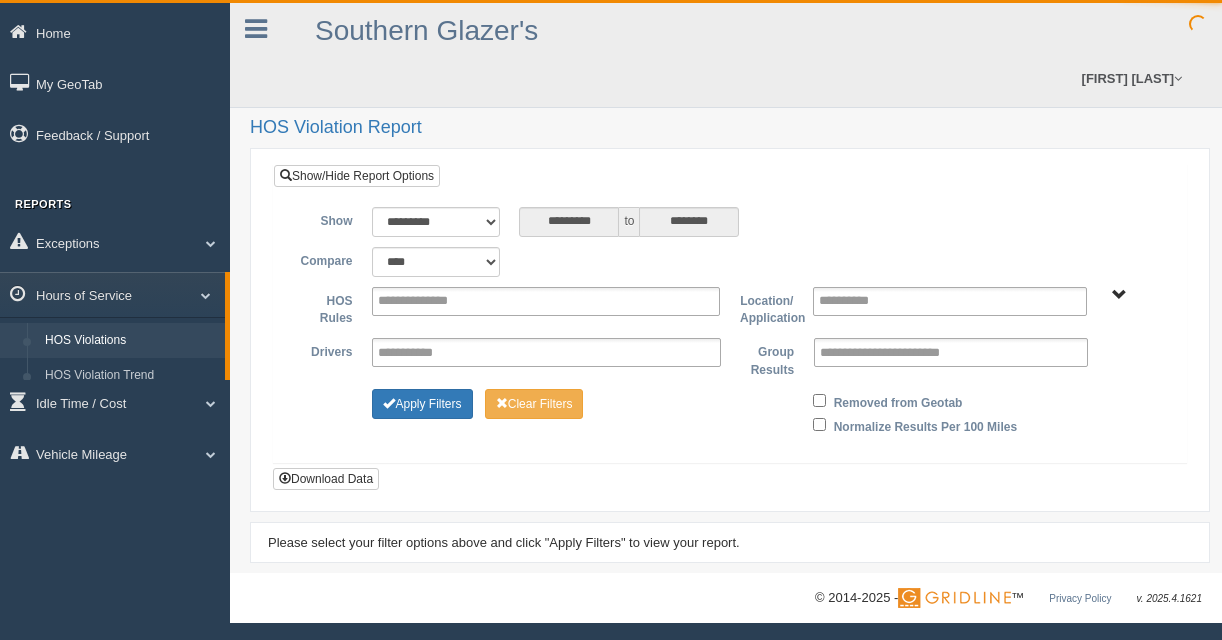 scroll, scrollTop: 0, scrollLeft: 0, axis: both 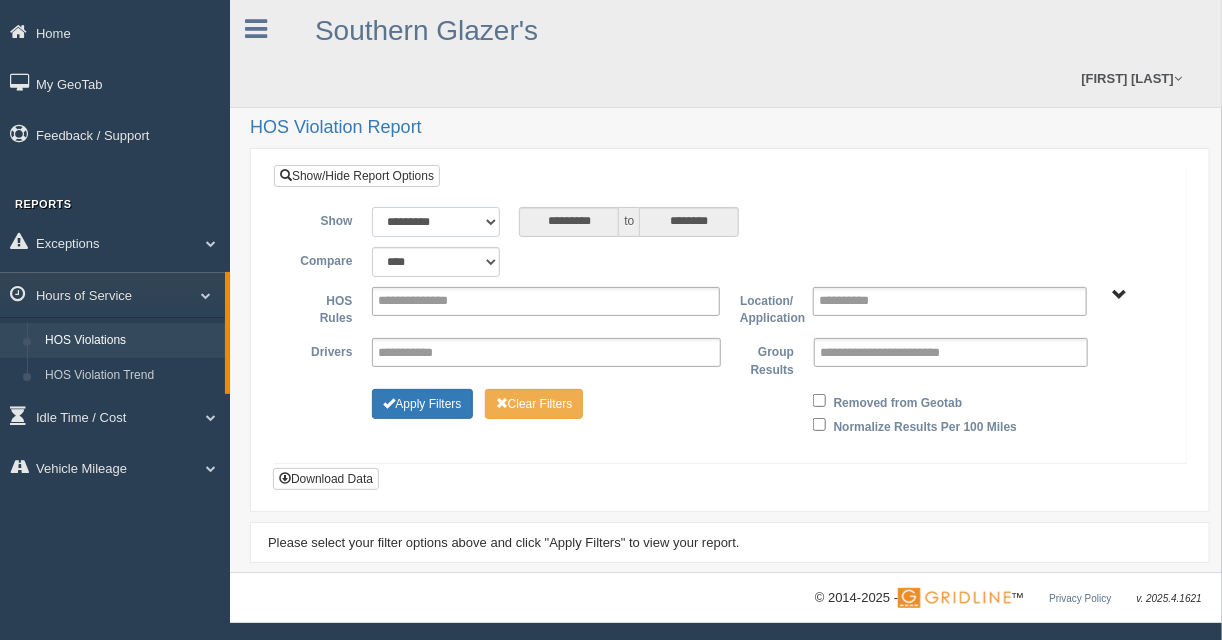 click on "**********" at bounding box center (435, 222) 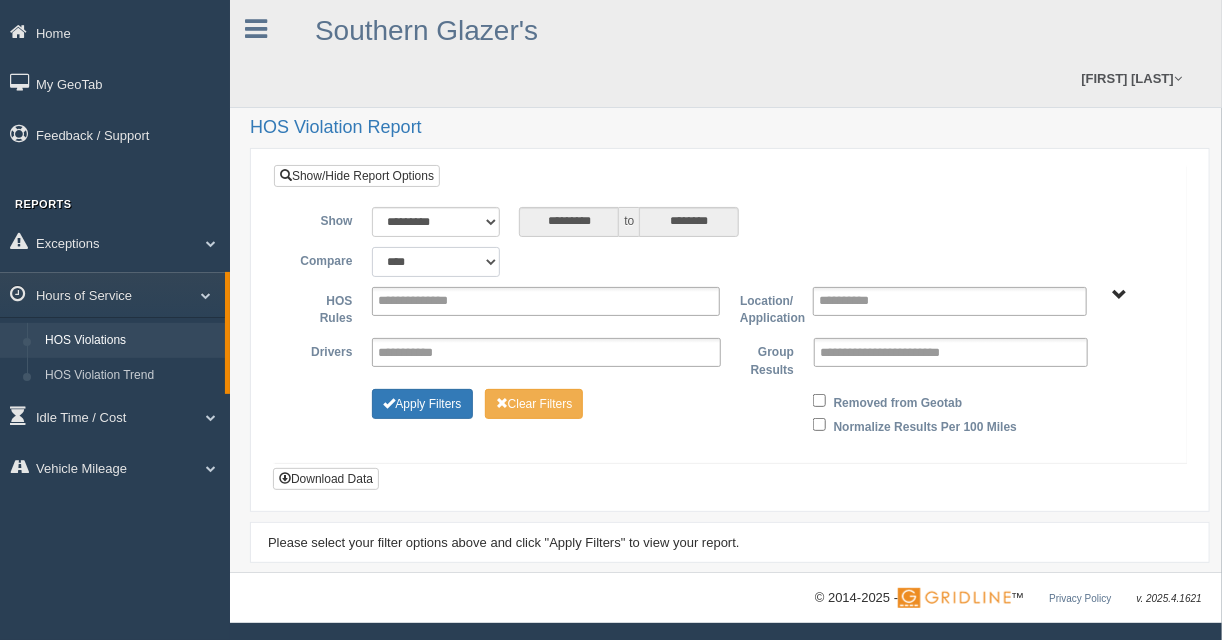 click on "**********" at bounding box center [435, 262] 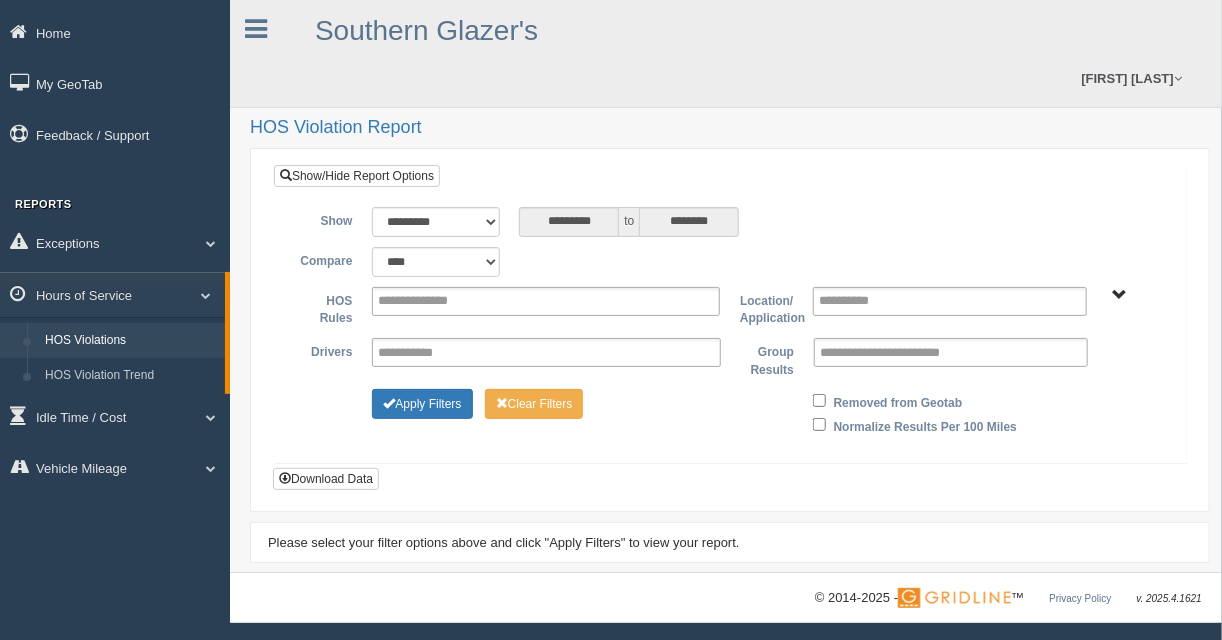 click on "**********" at bounding box center [730, 262] 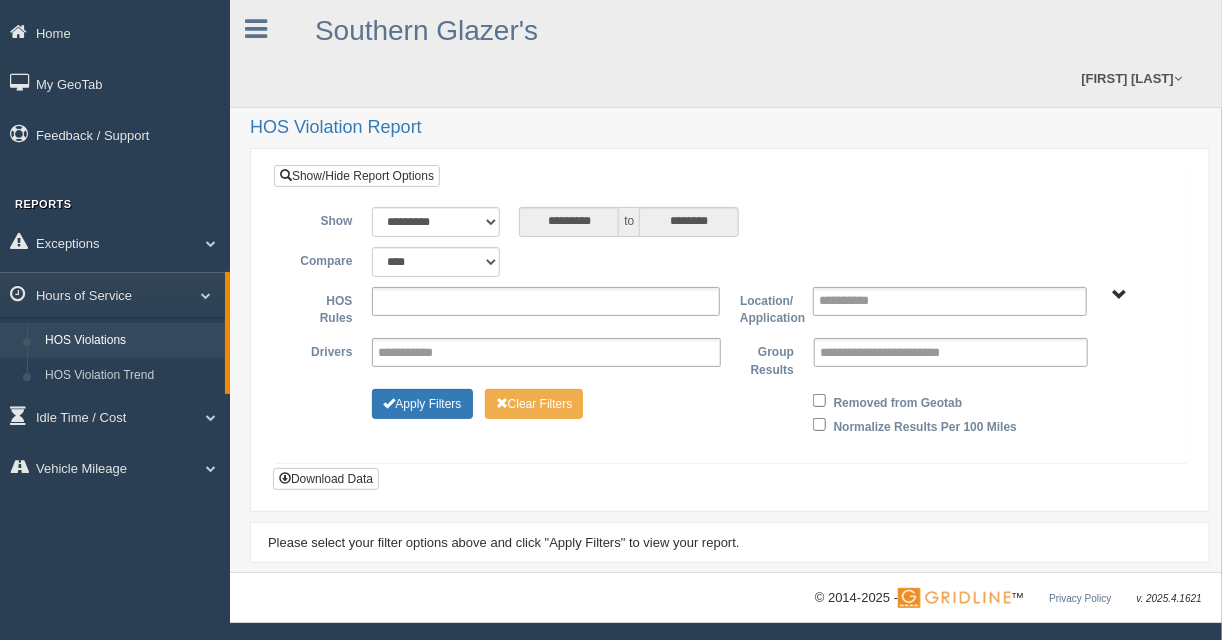 click at bounding box center [546, 301] 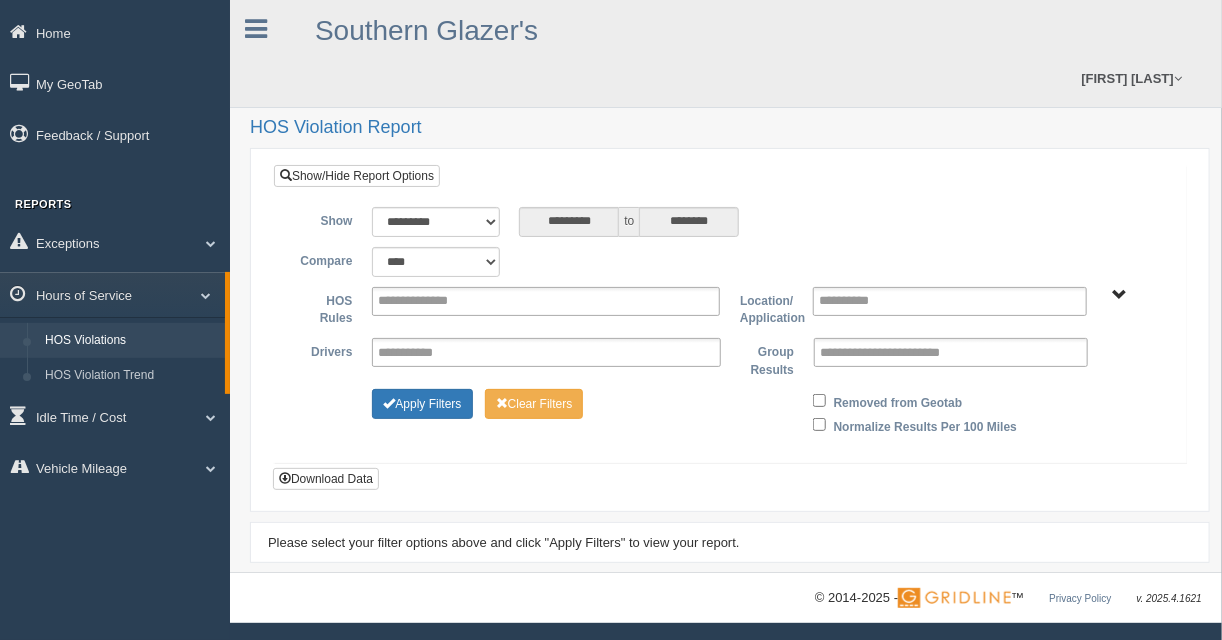 click on "**********" at bounding box center [730, 262] 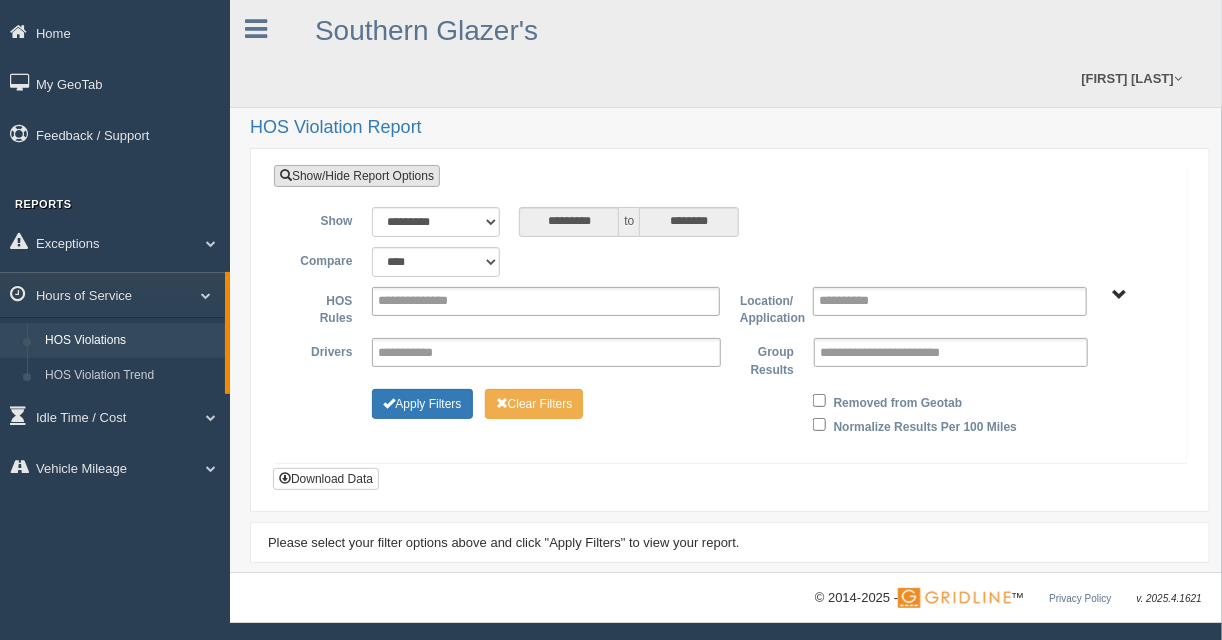 click on "Show/Hide Report Options" at bounding box center (357, 176) 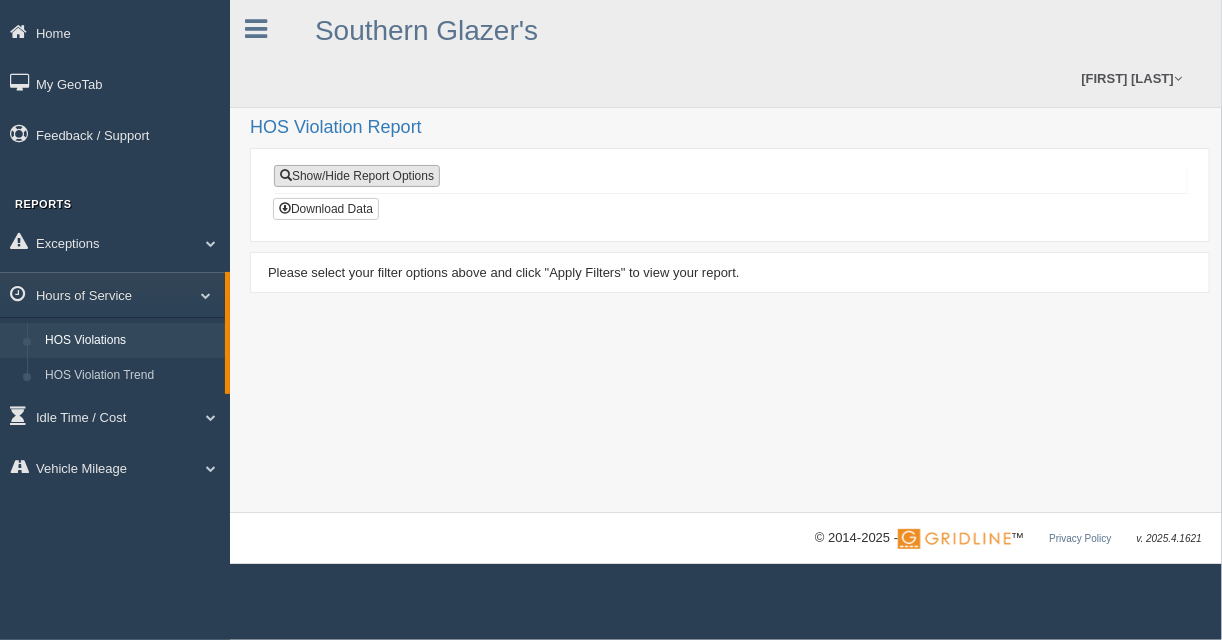 click on "Show/Hide Report Options" at bounding box center [357, 176] 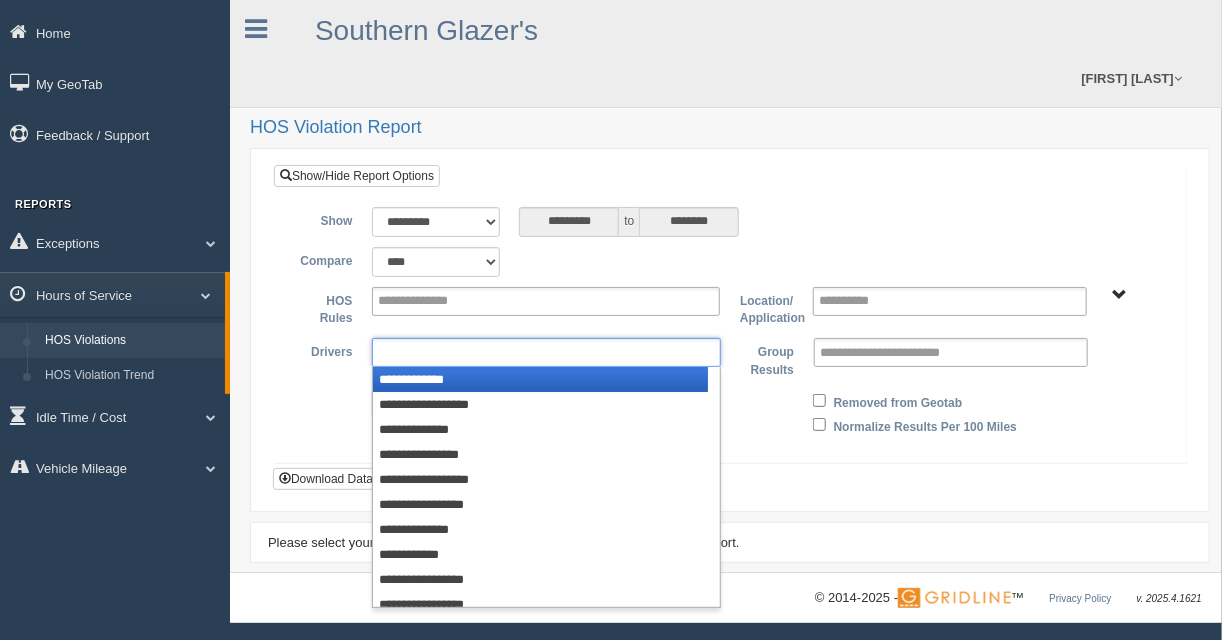 click at bounding box center (546, 352) 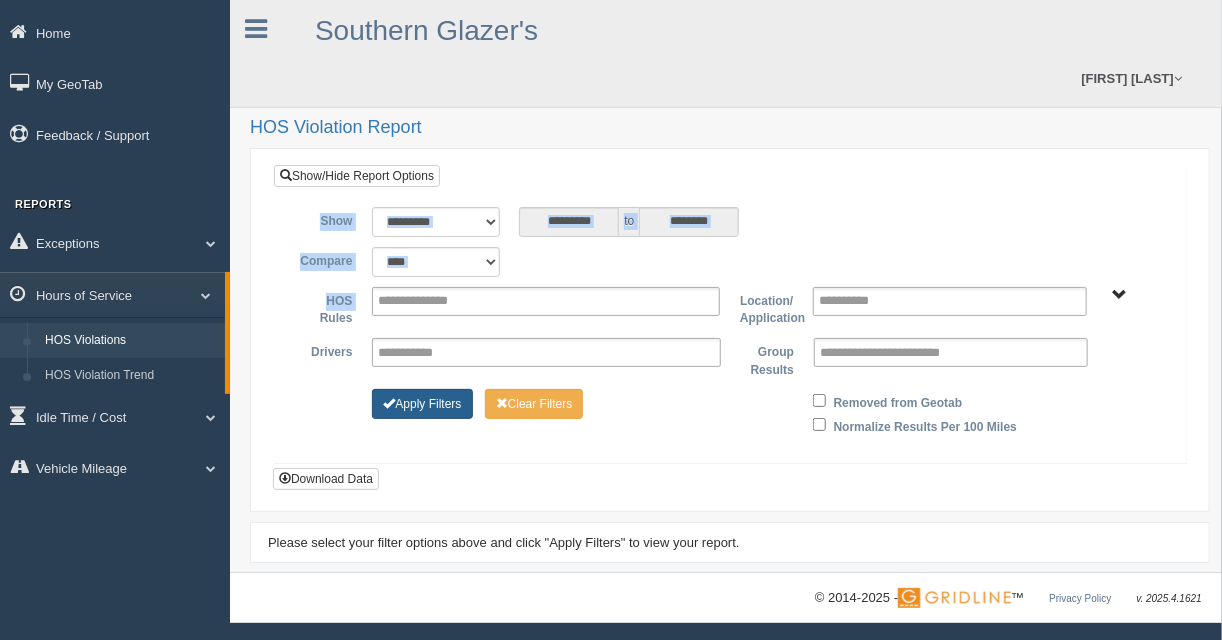 click on "Apply Filters" at bounding box center [422, 404] 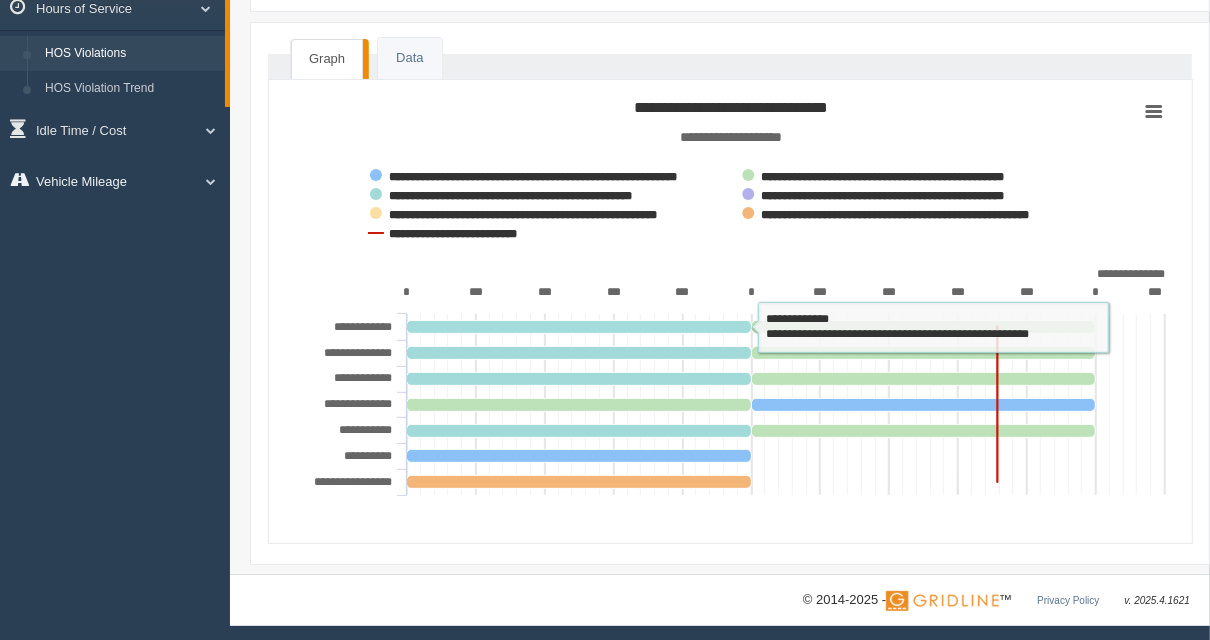 scroll, scrollTop: 47, scrollLeft: 0, axis: vertical 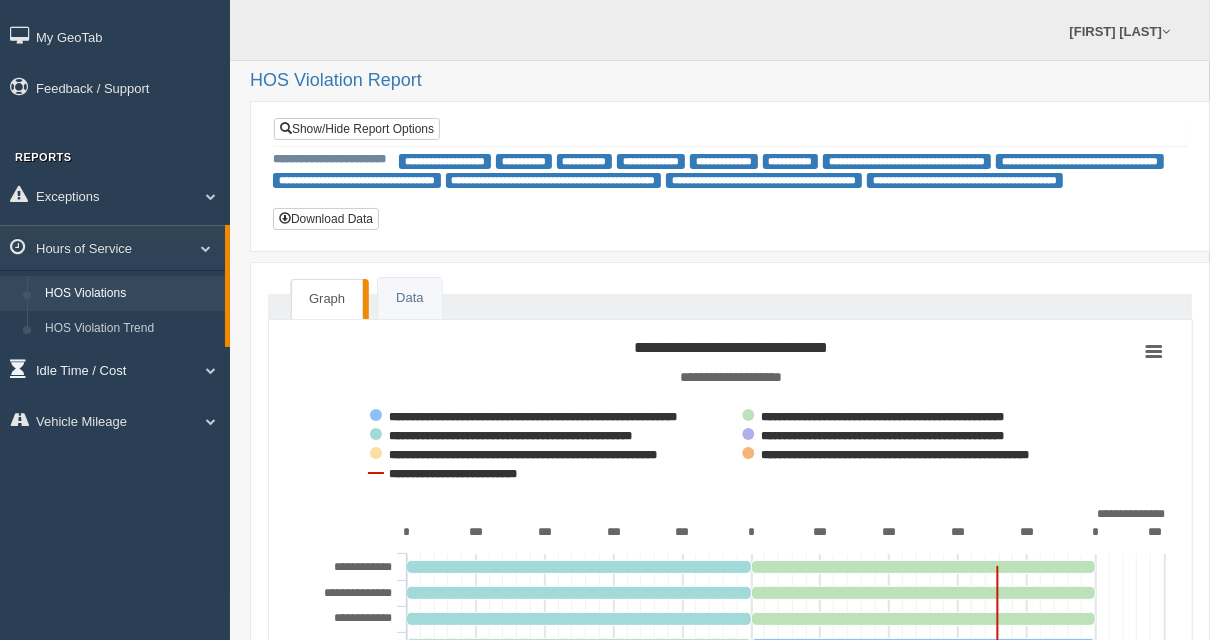 click on "Idle Time / Cost" at bounding box center [115, 195] 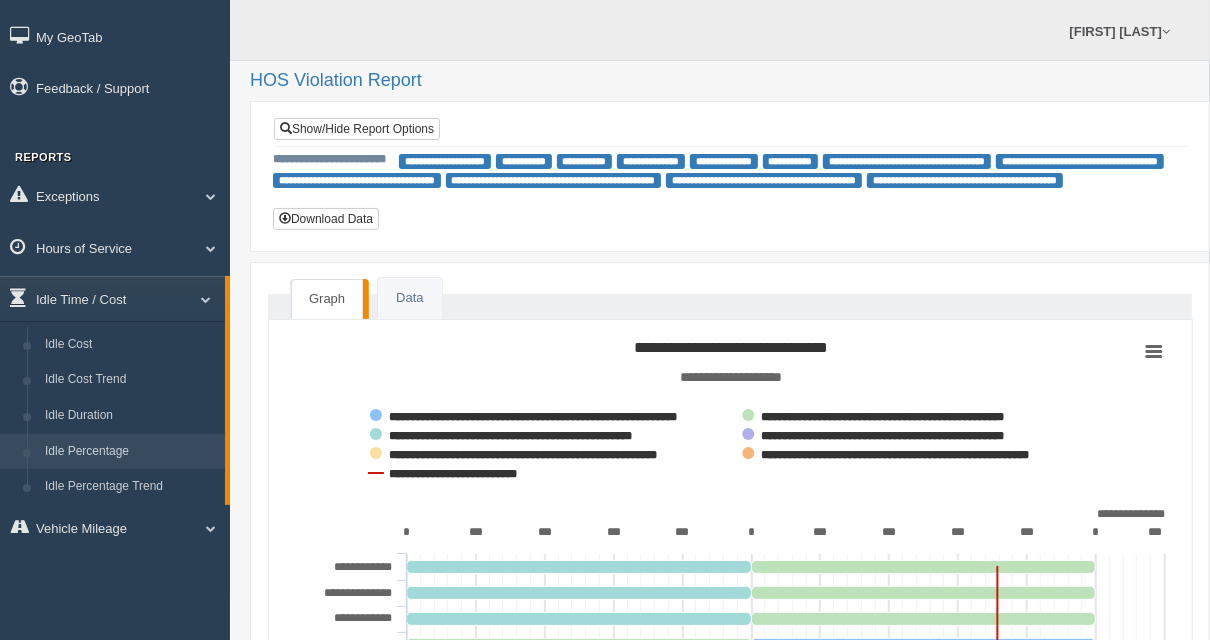 click on "Idle Percentage" at bounding box center (130, 452) 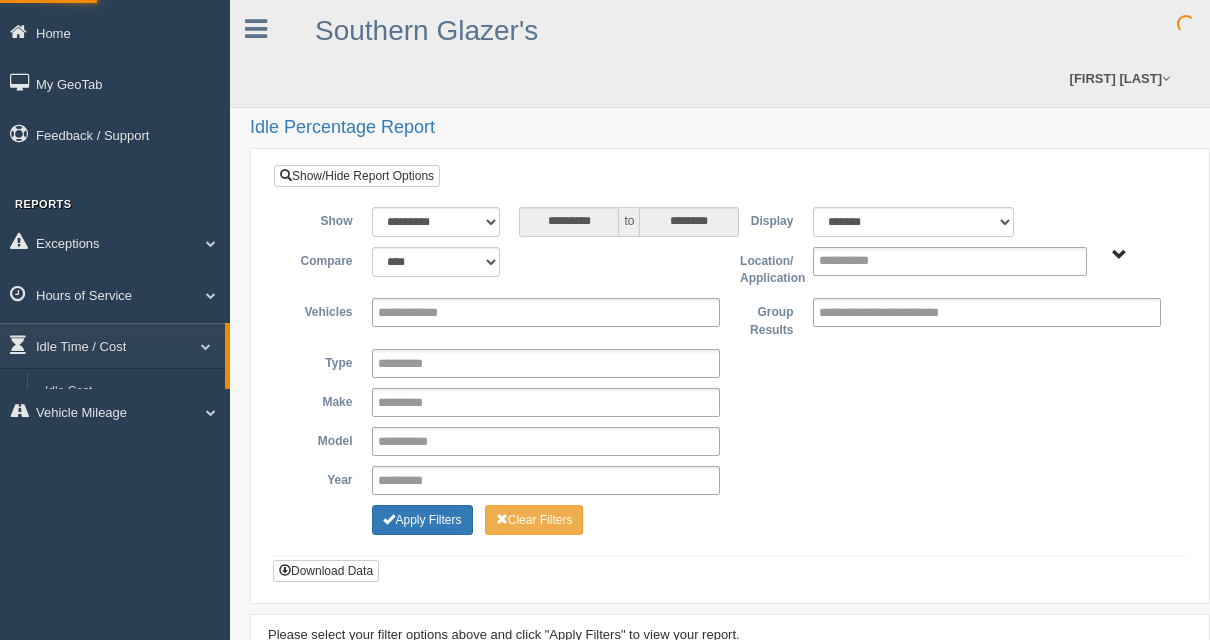 scroll, scrollTop: 0, scrollLeft: 0, axis: both 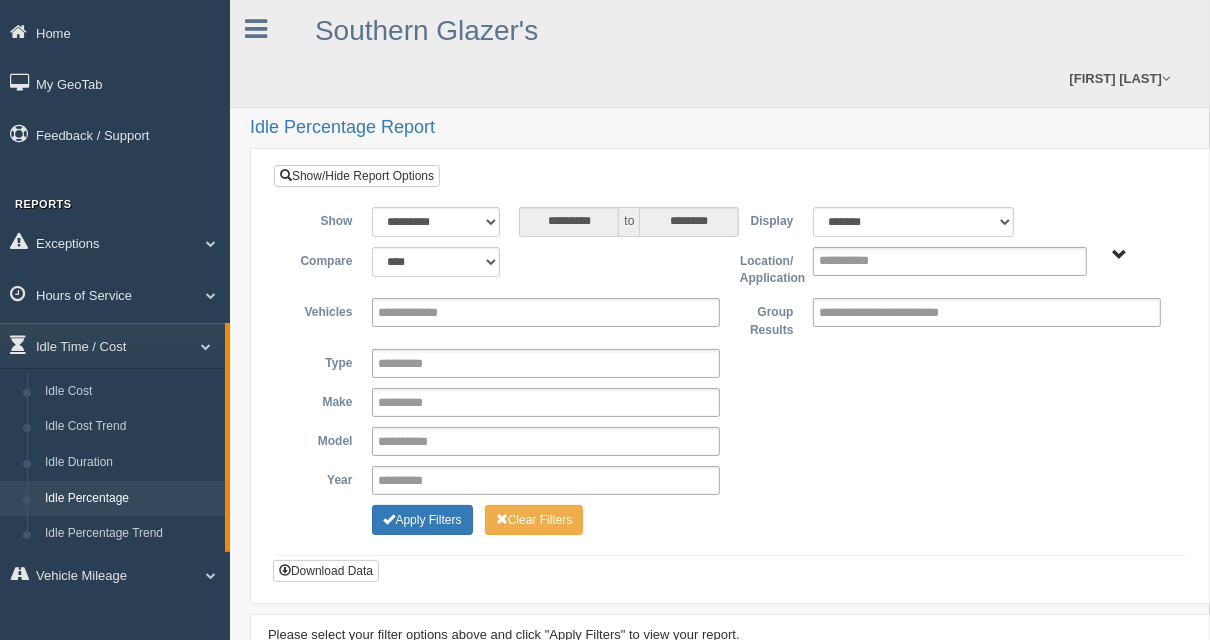 click on "**********" at bounding box center (730, 373) 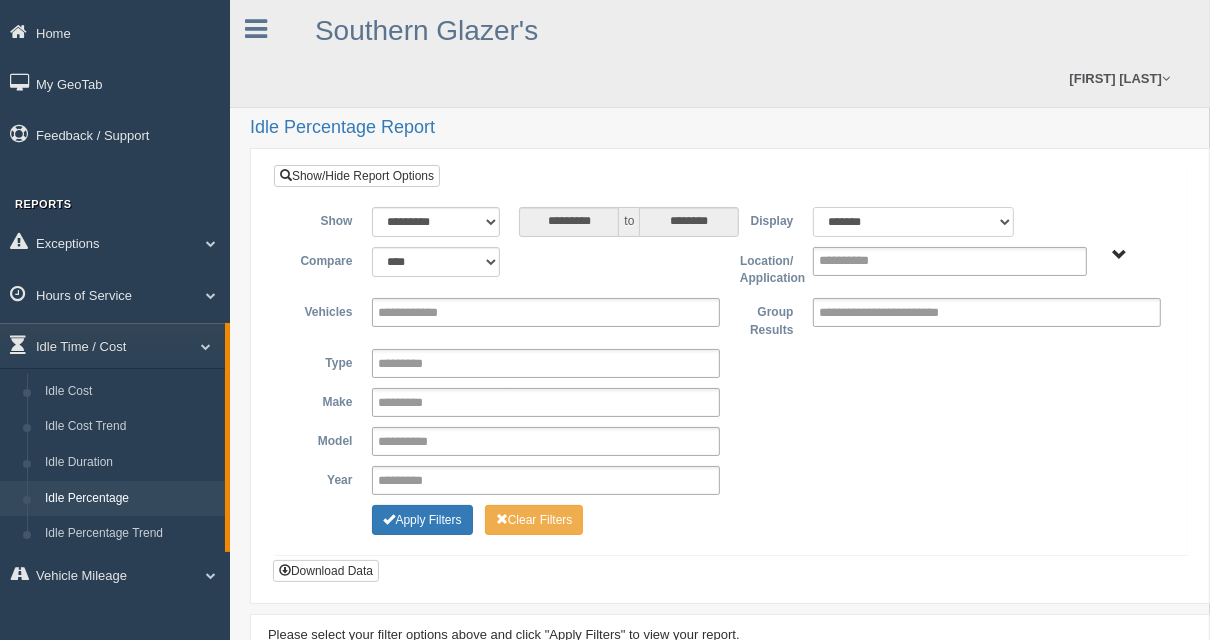 click on "*******
******" at bounding box center (913, 222) 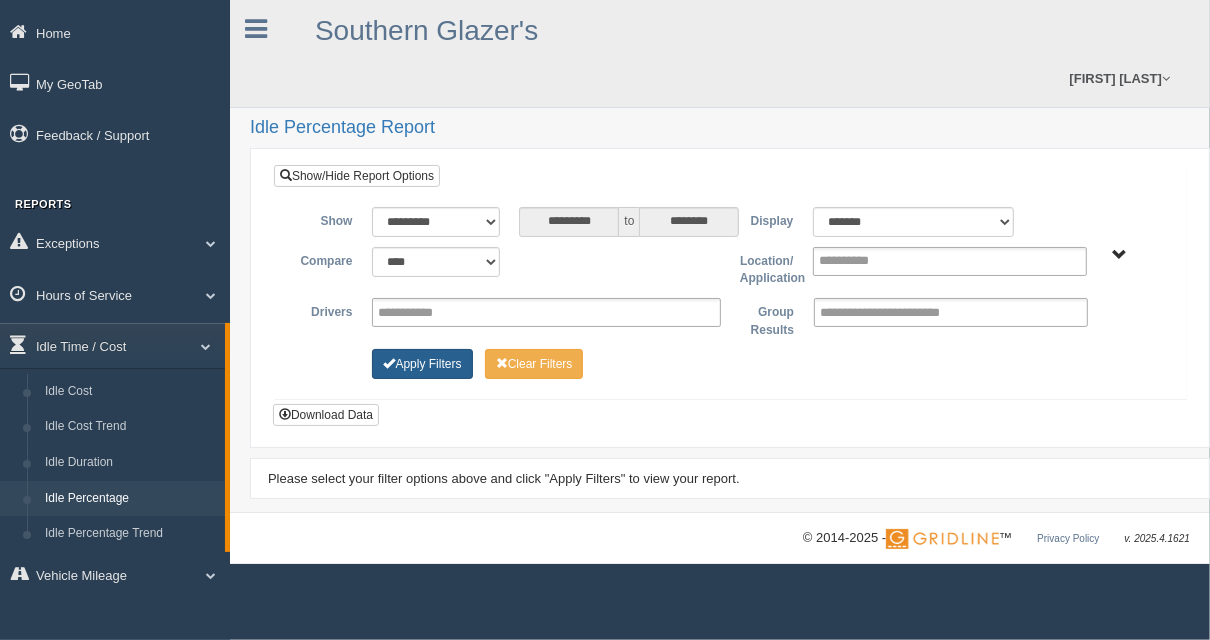 click on "Apply Filters" at bounding box center (422, 364) 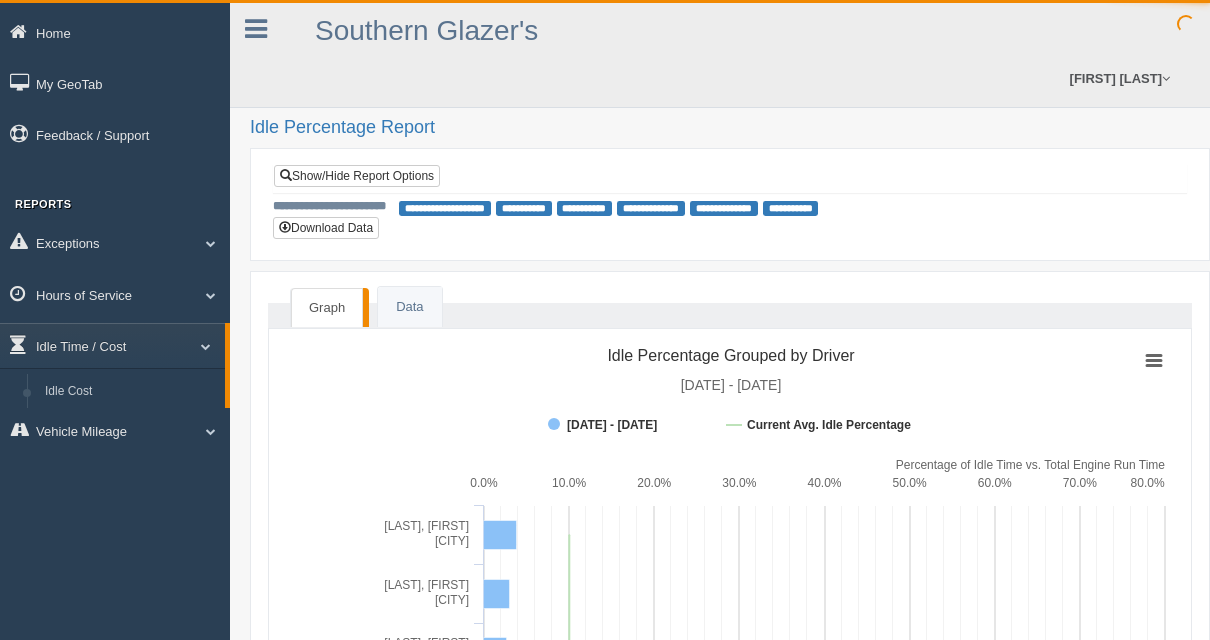 scroll, scrollTop: 0, scrollLeft: 0, axis: both 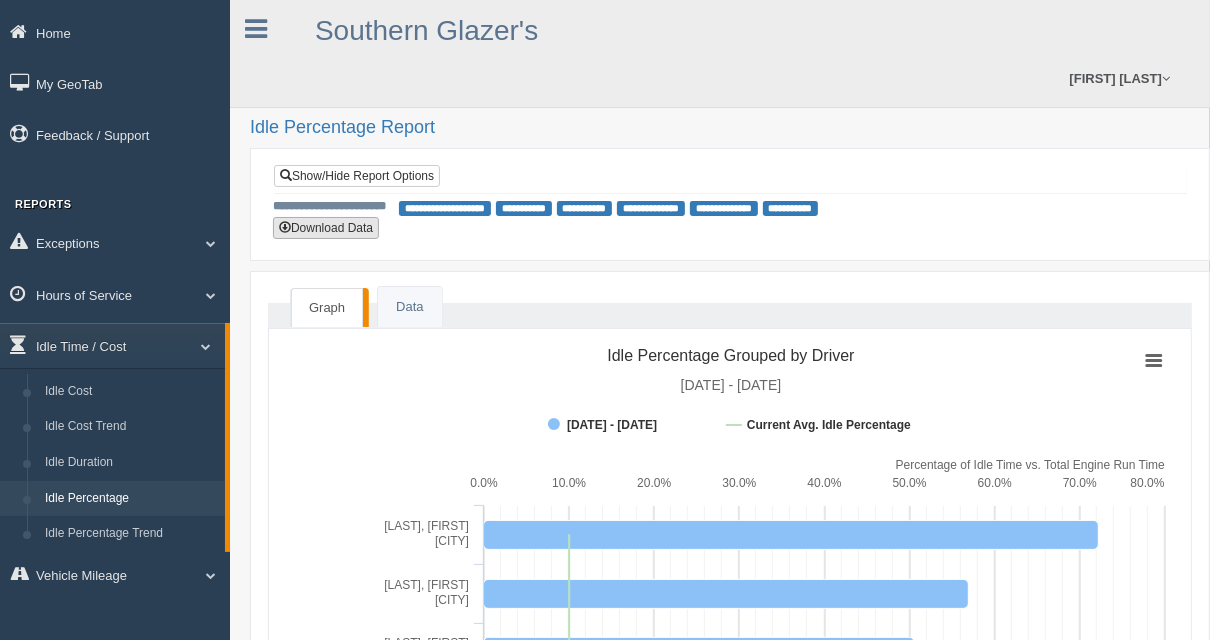 click on "Download Data" at bounding box center [326, 228] 